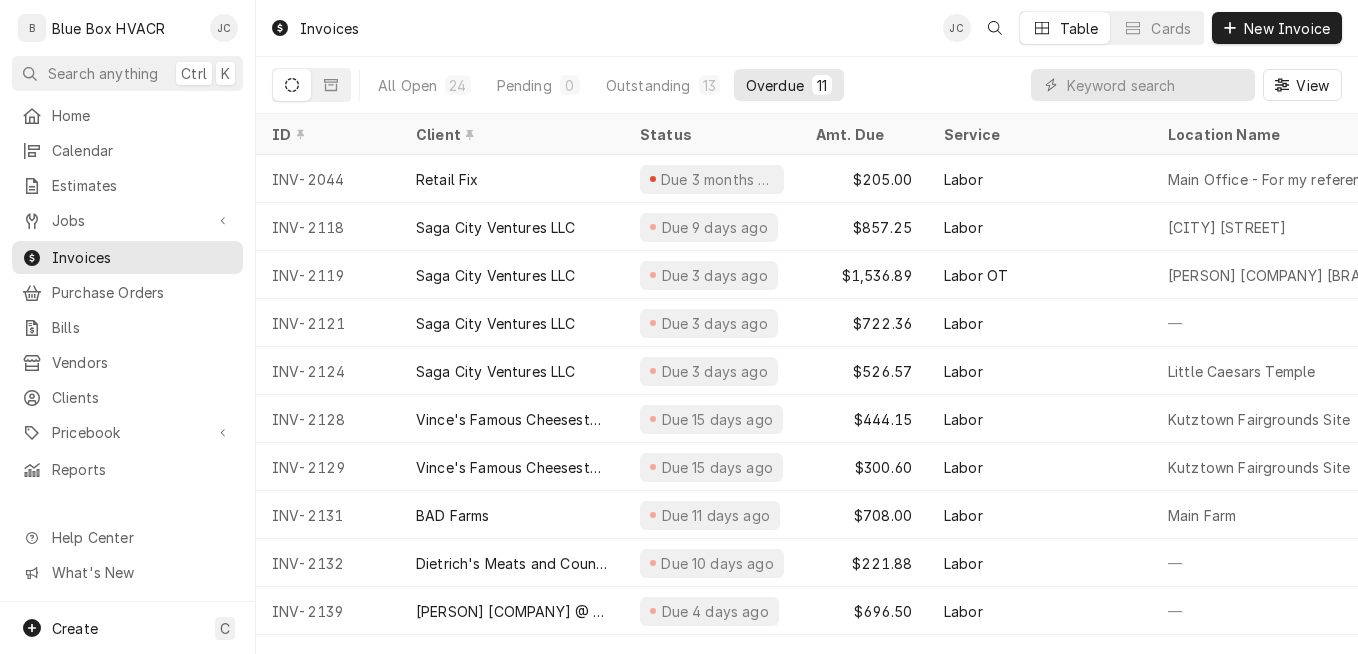 scroll, scrollTop: 0, scrollLeft: 0, axis: both 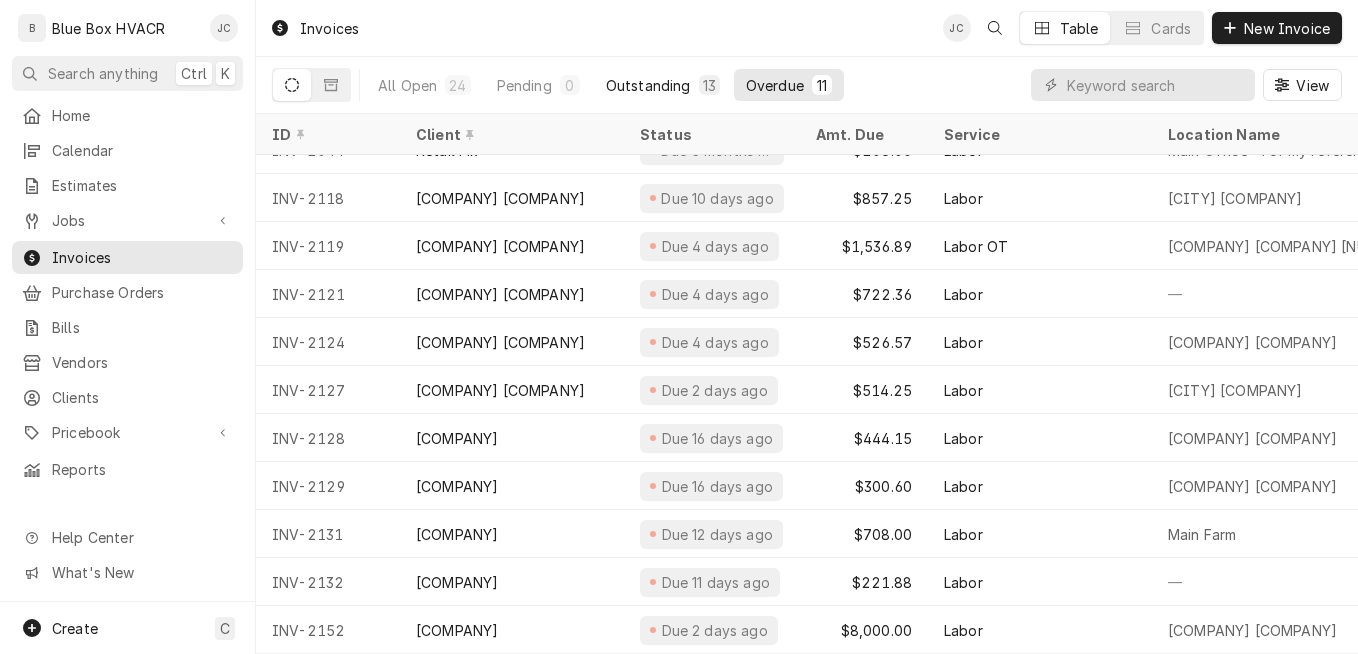 click on "Outstanding" at bounding box center [648, 85] 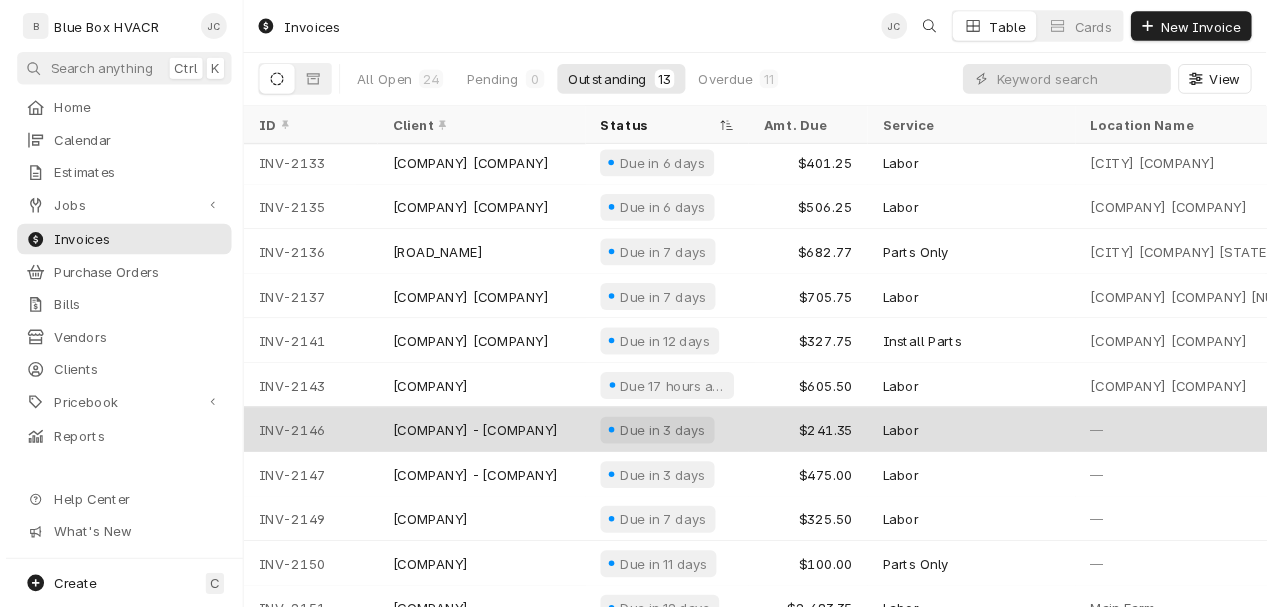 scroll, scrollTop: 0, scrollLeft: 0, axis: both 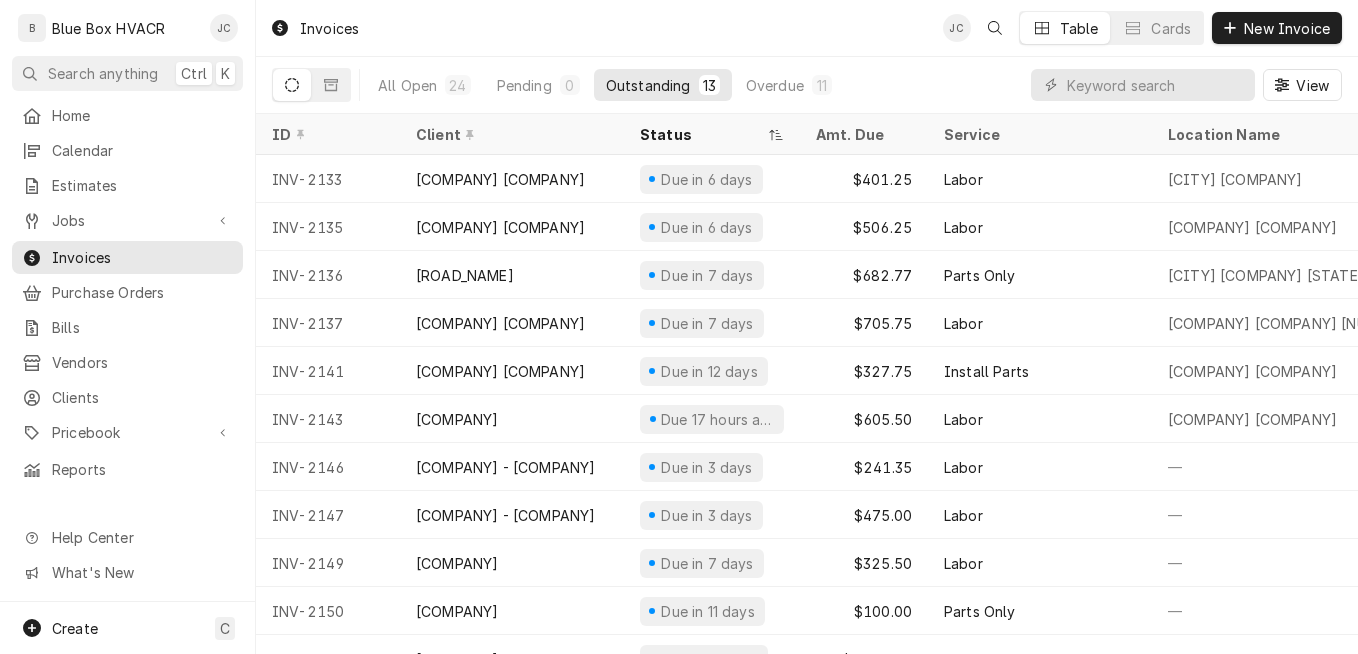 click on "Outstanding" at bounding box center (648, 85) 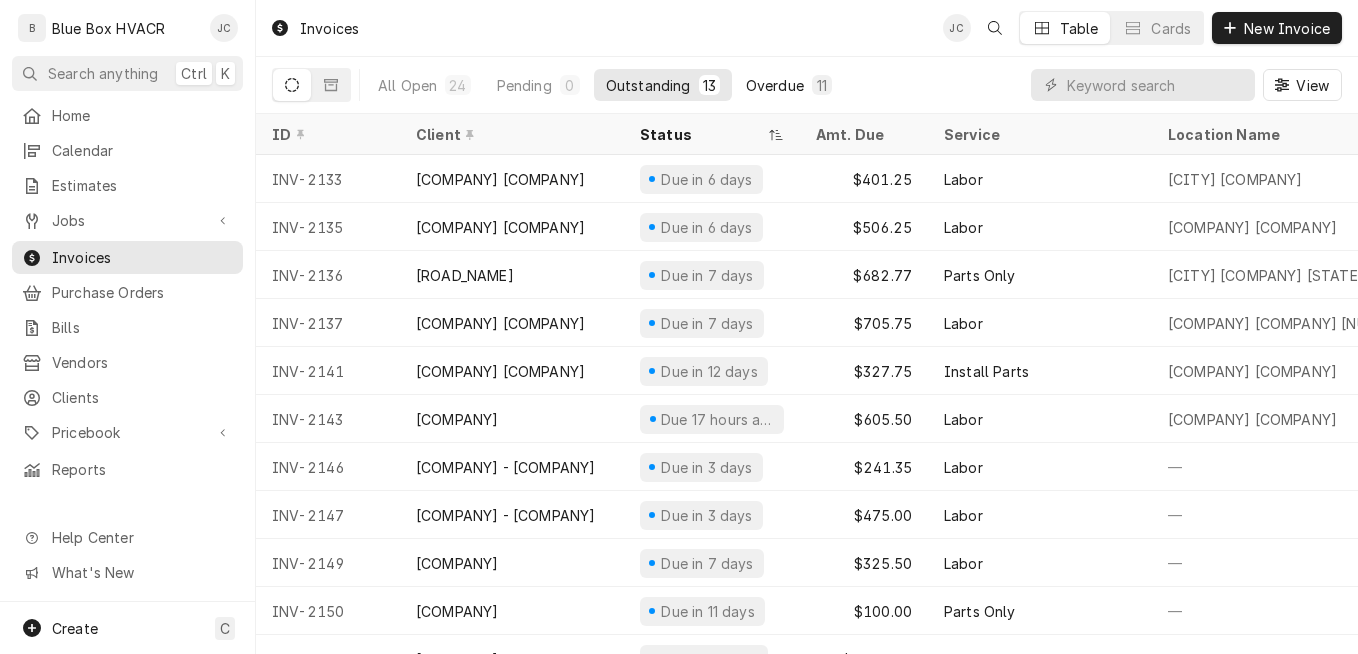 click on "Overdue" at bounding box center [775, 85] 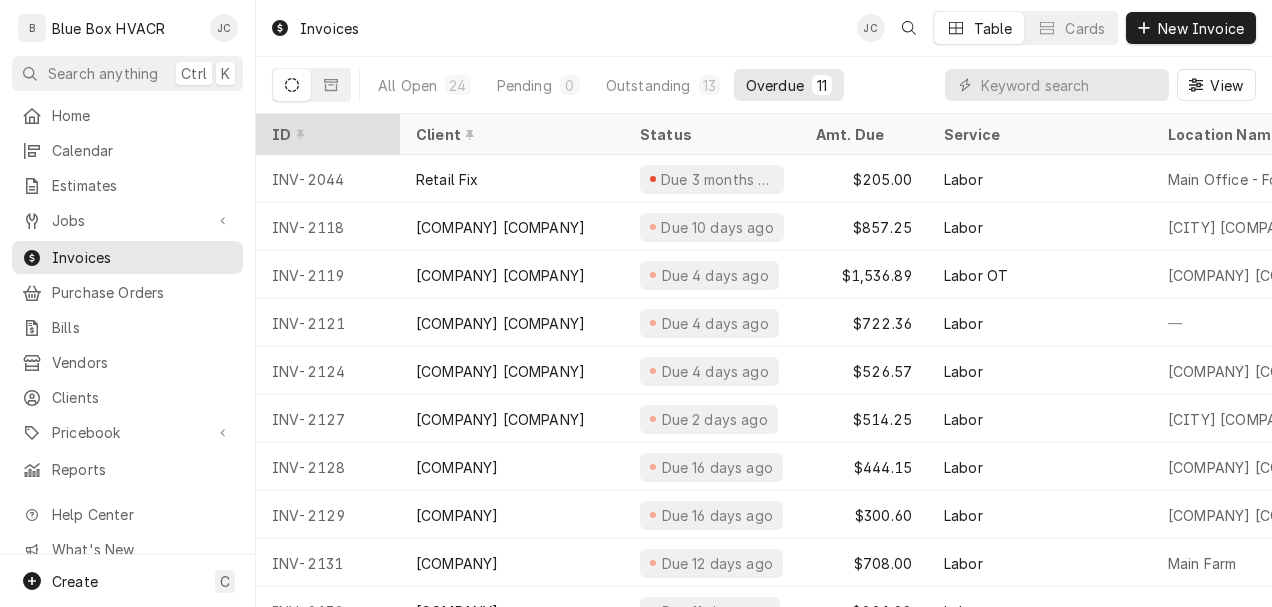click at bounding box center [300, 135] 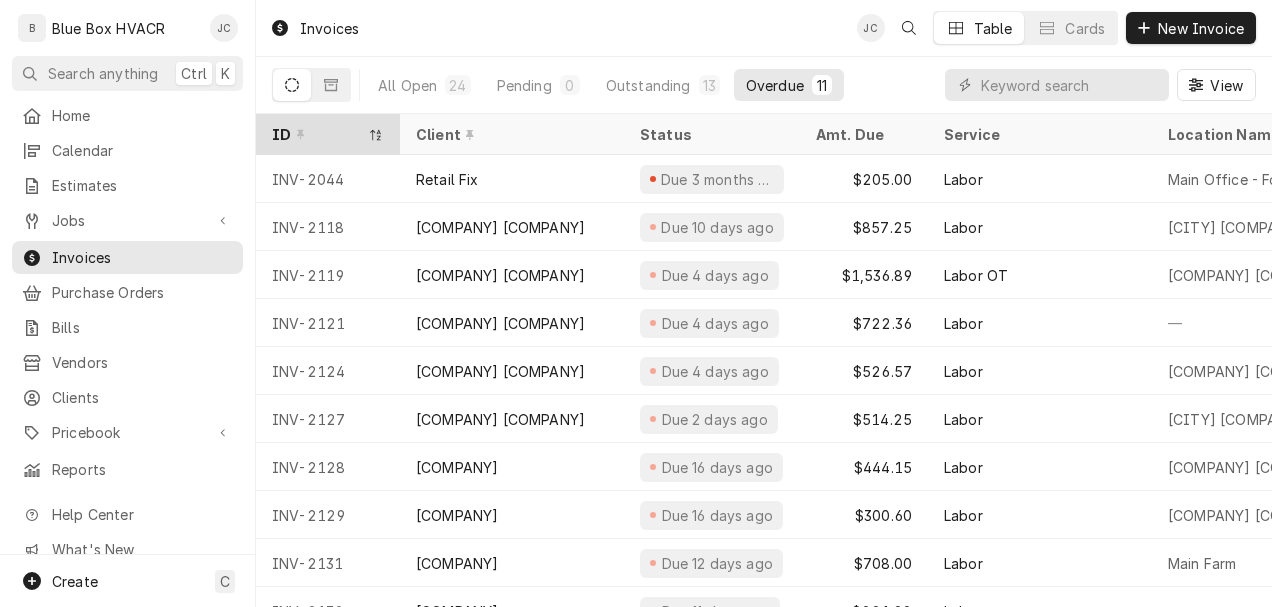 click on "ID" at bounding box center (328, 134) 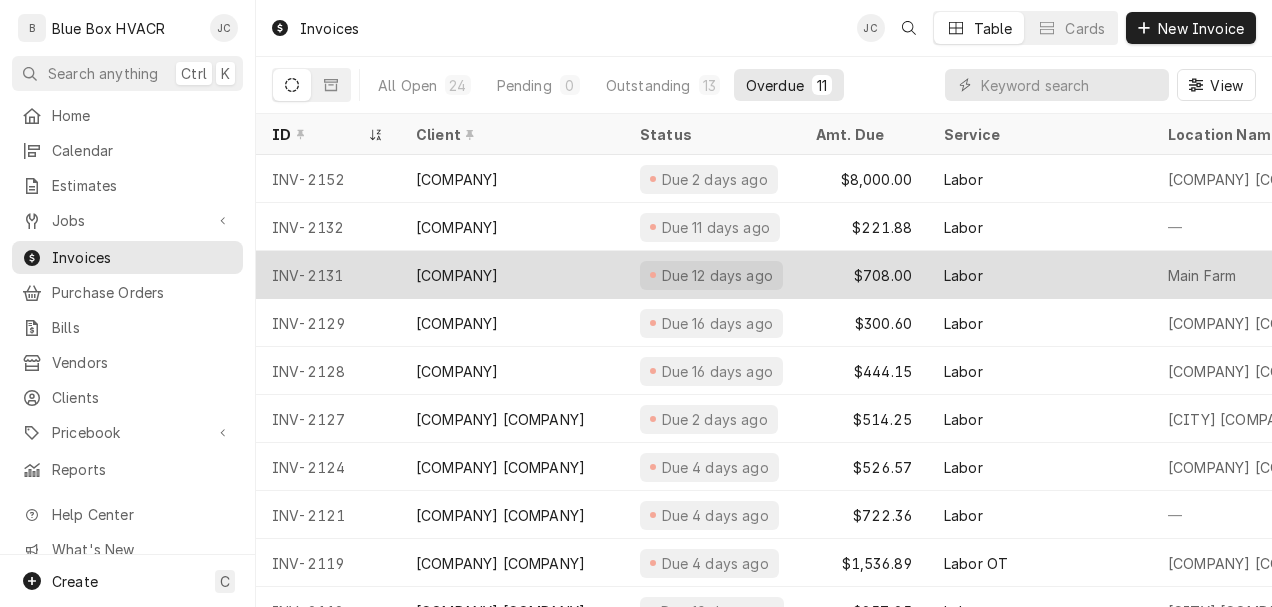 scroll, scrollTop: 87, scrollLeft: 0, axis: vertical 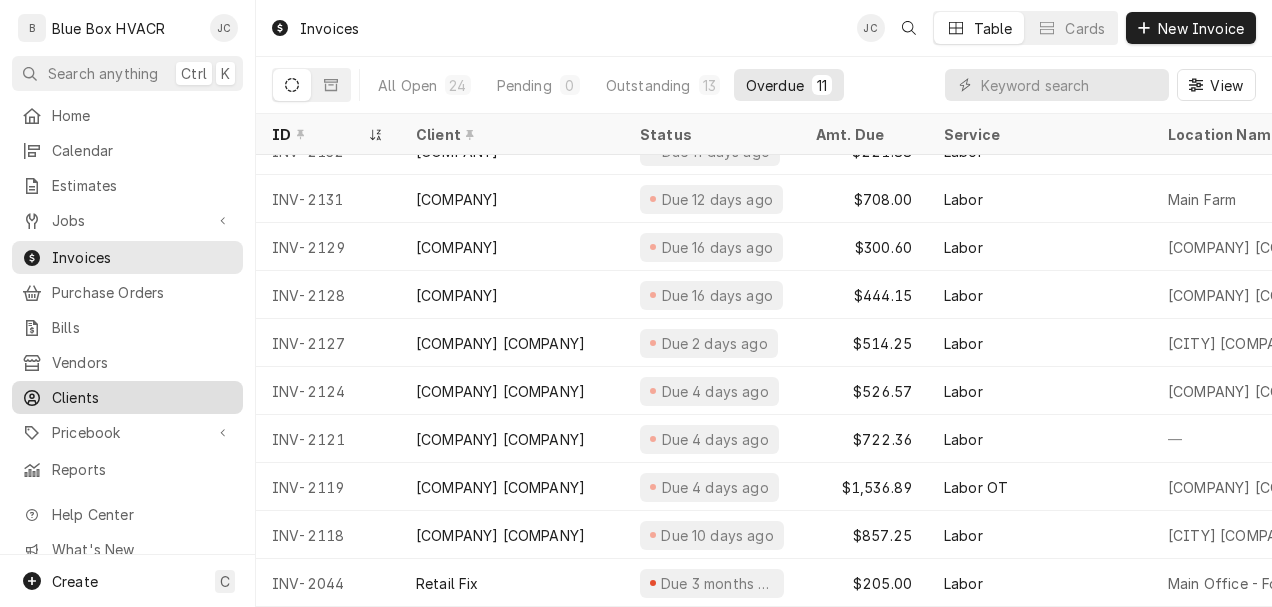 click on "Clients" at bounding box center [142, 397] 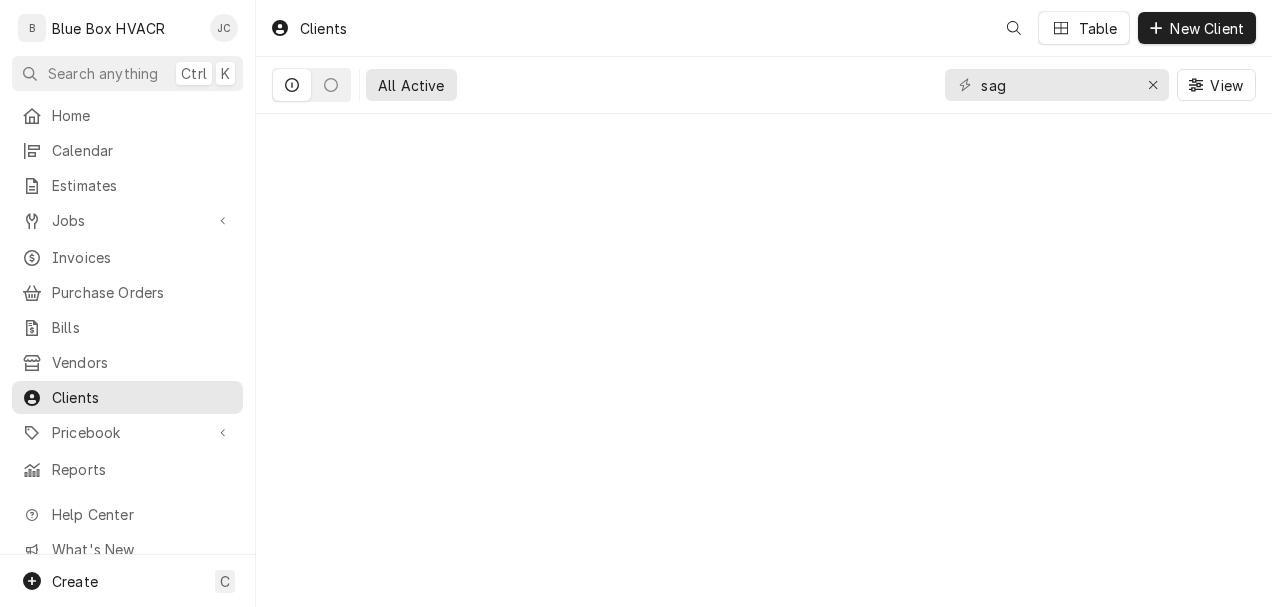 scroll, scrollTop: 0, scrollLeft: 0, axis: both 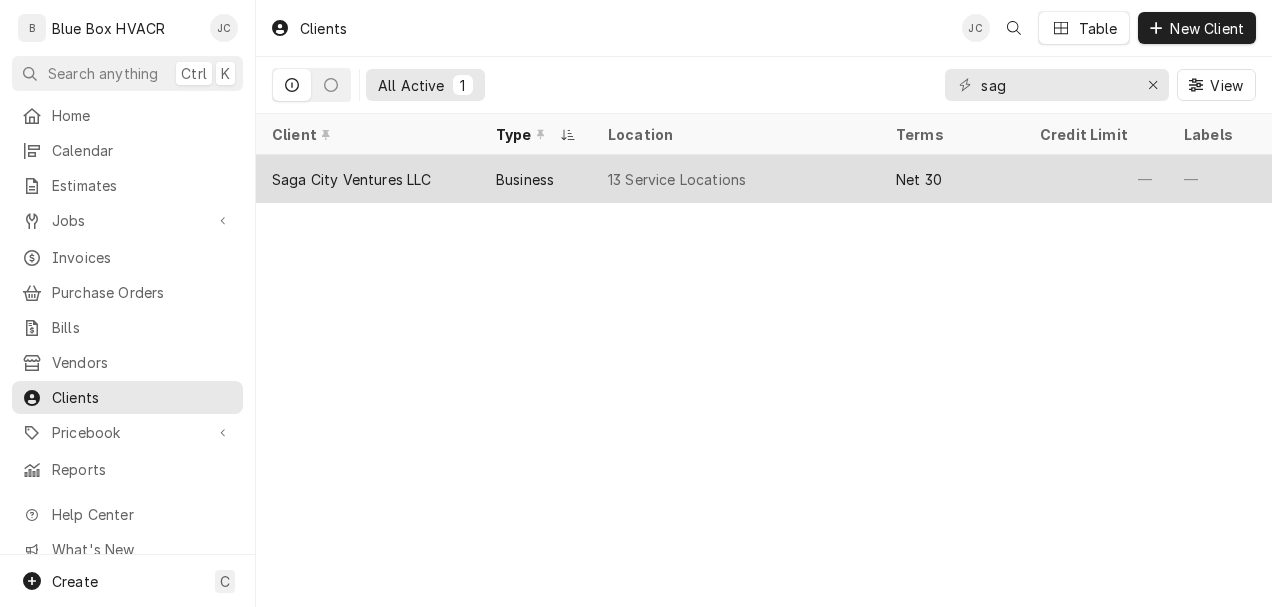 click on "Saga City Ventures LLC" at bounding box center (352, 179) 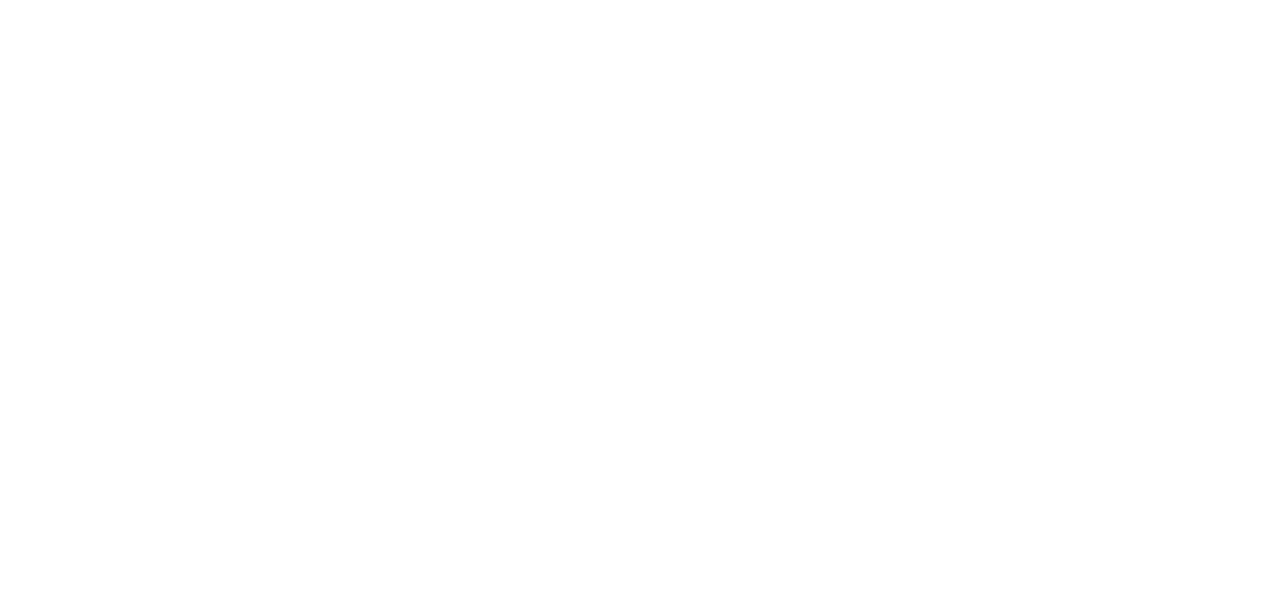 scroll, scrollTop: 0, scrollLeft: 0, axis: both 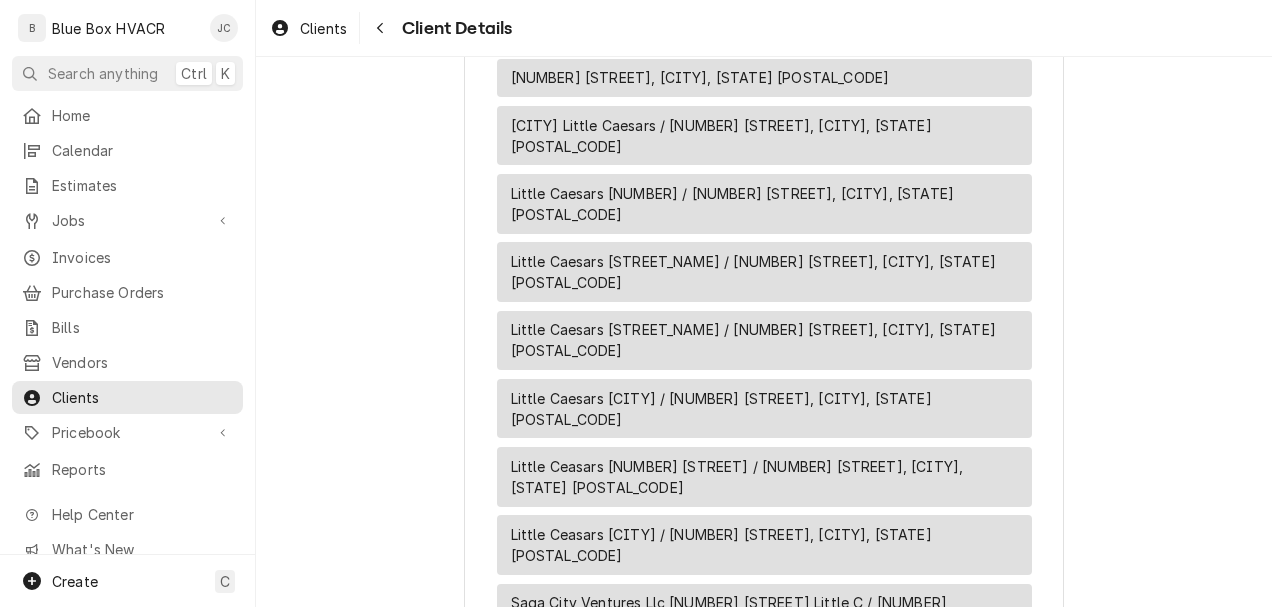 click on "Little Caesars Rohrerstown Road / 127 Rohrerstown Rd, Lancaster, PA 17603" at bounding box center (764, 340) 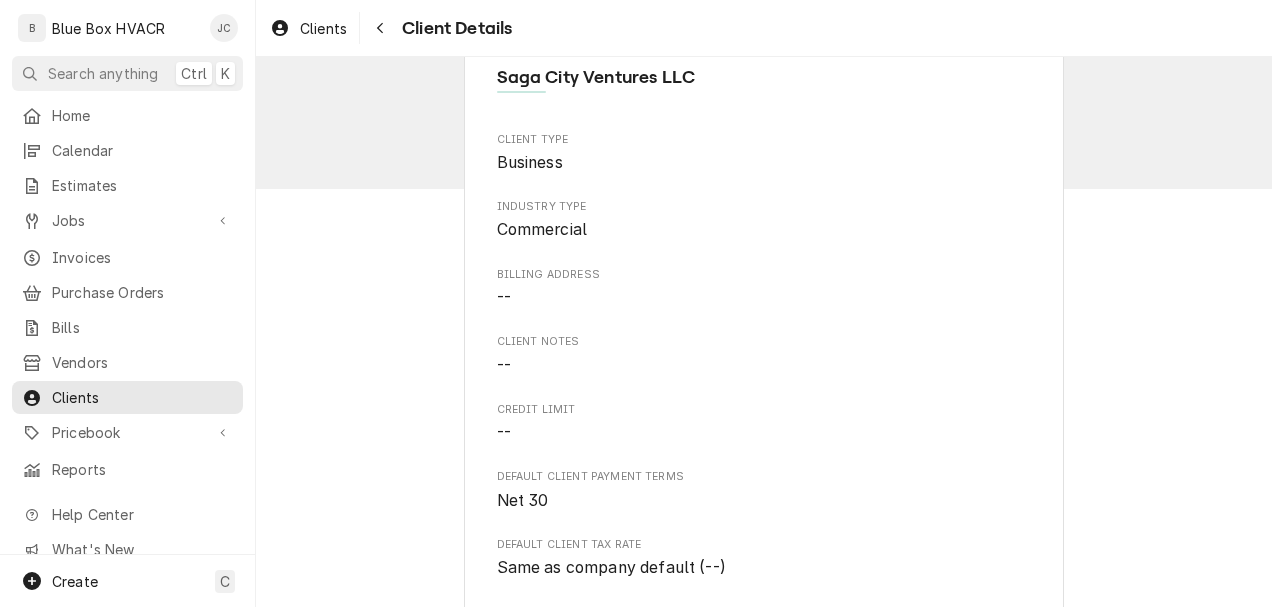 scroll, scrollTop: 0, scrollLeft: 0, axis: both 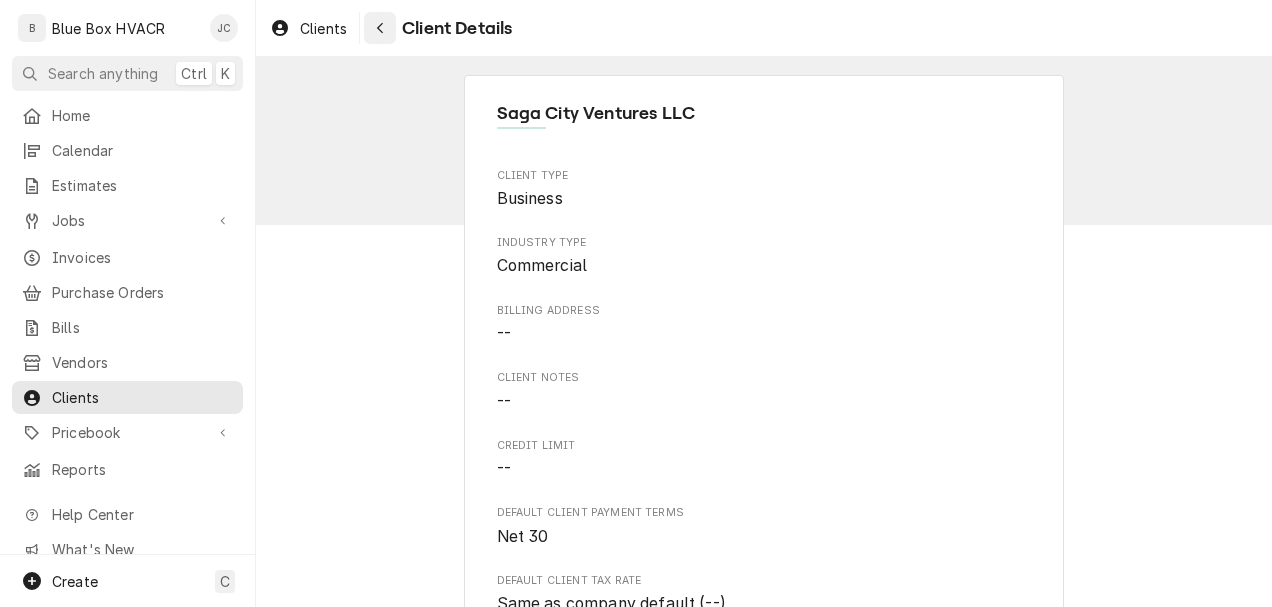 click at bounding box center (380, 28) 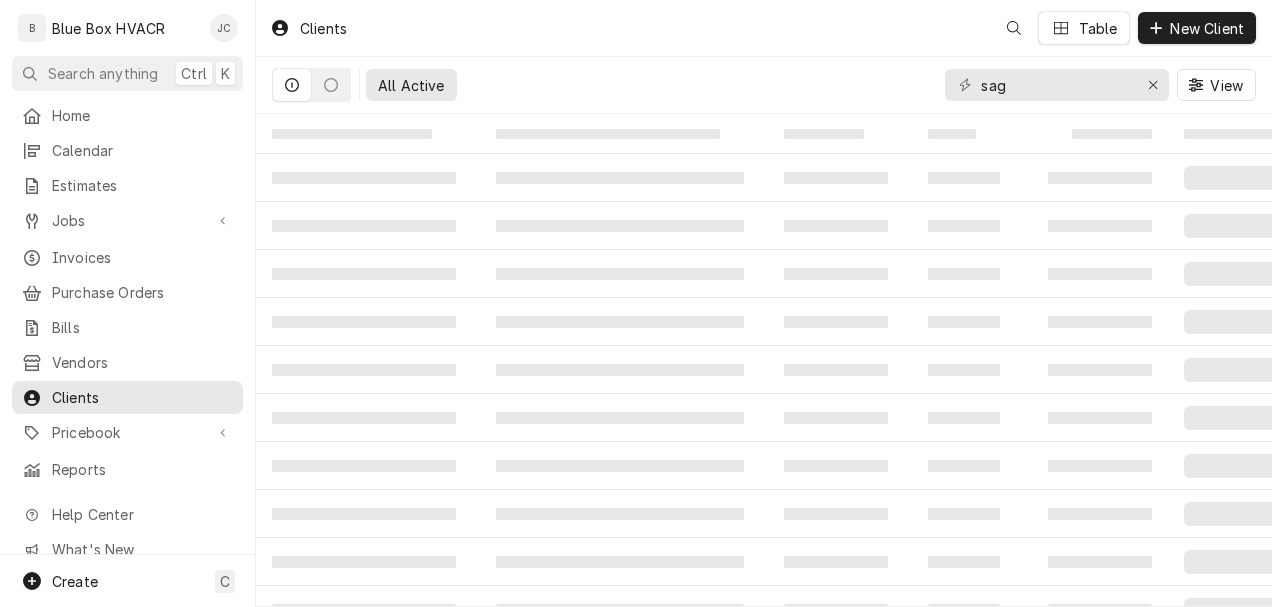 scroll, scrollTop: 0, scrollLeft: 0, axis: both 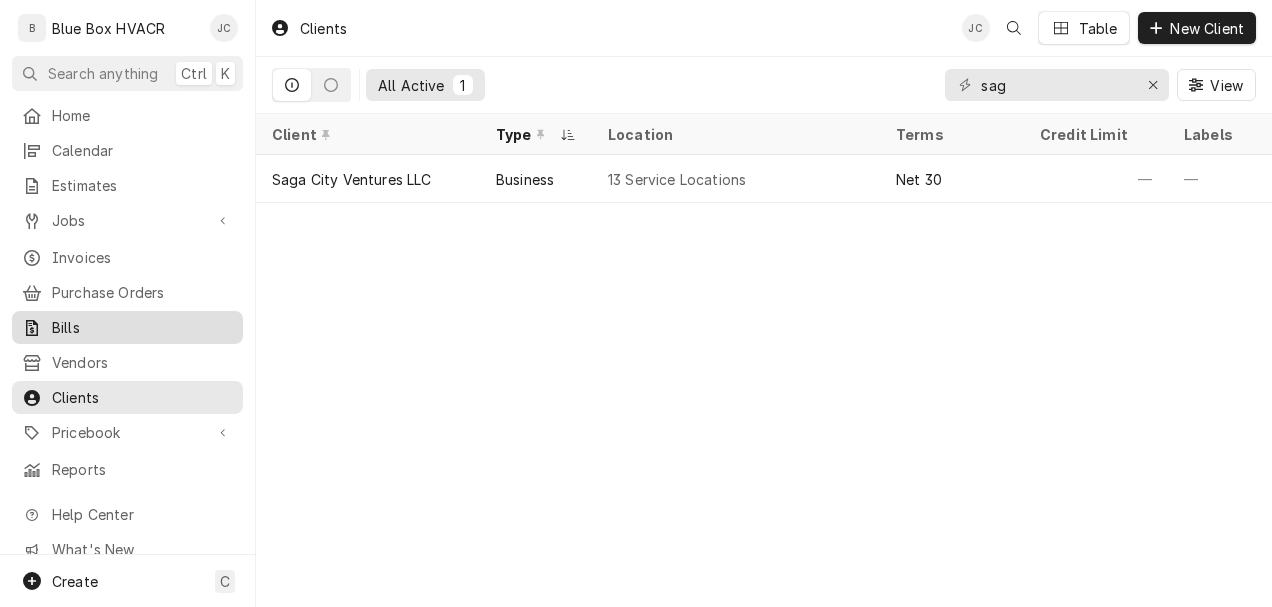 click on "Bills" at bounding box center (142, 327) 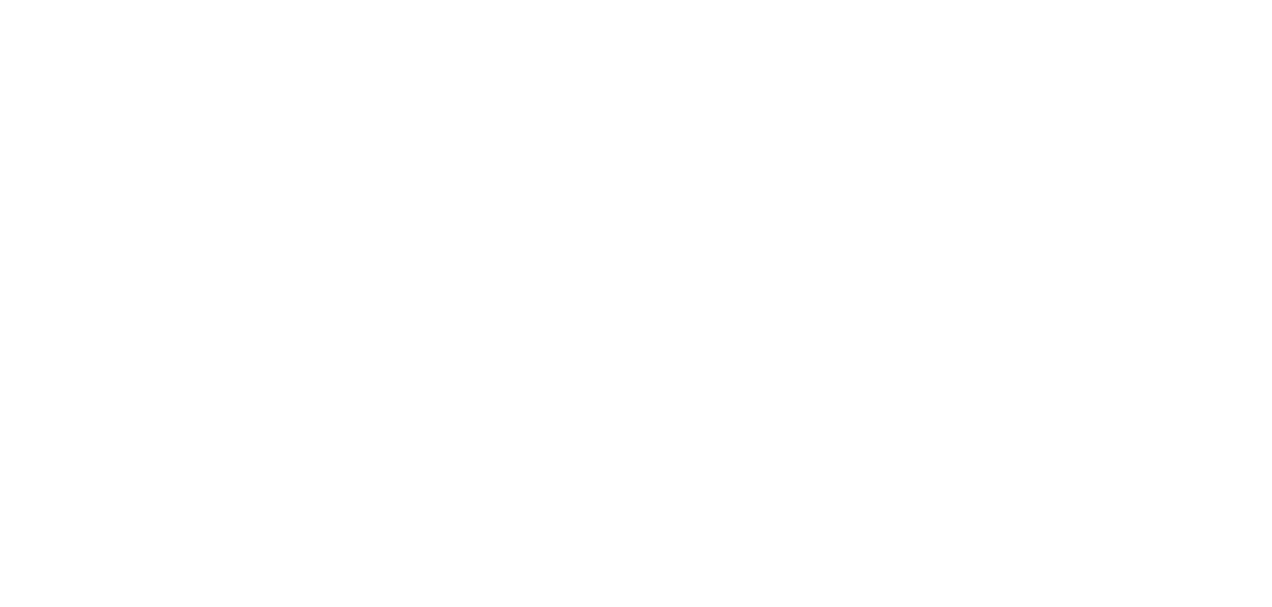 scroll, scrollTop: 0, scrollLeft: 0, axis: both 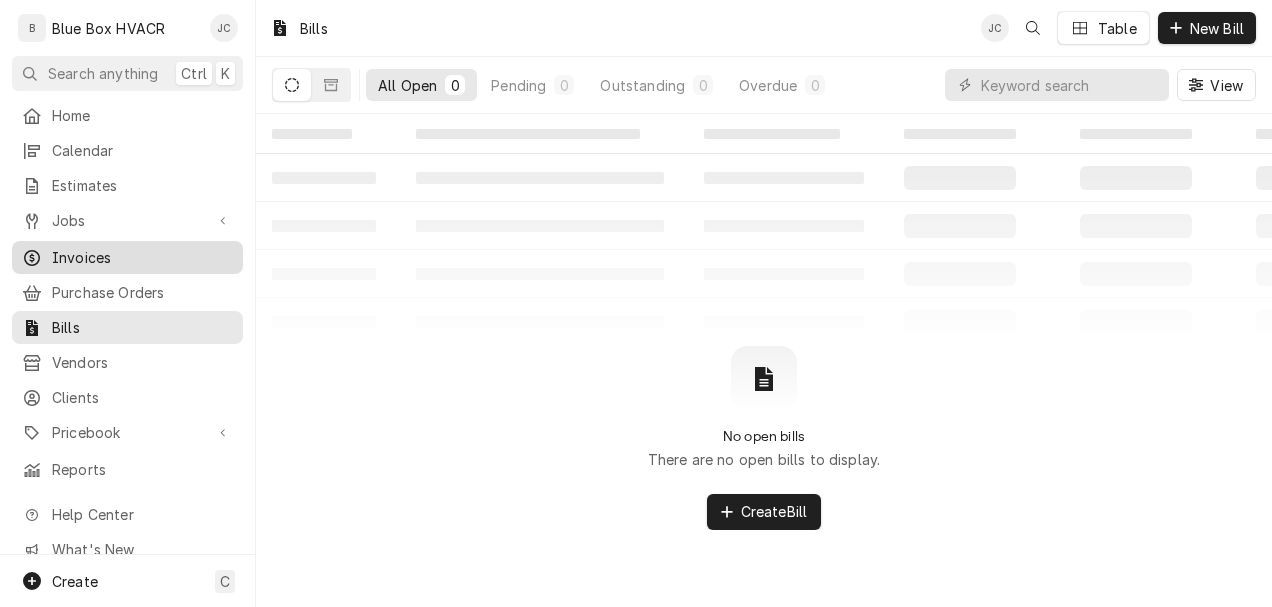 click on "Invoices" at bounding box center (142, 257) 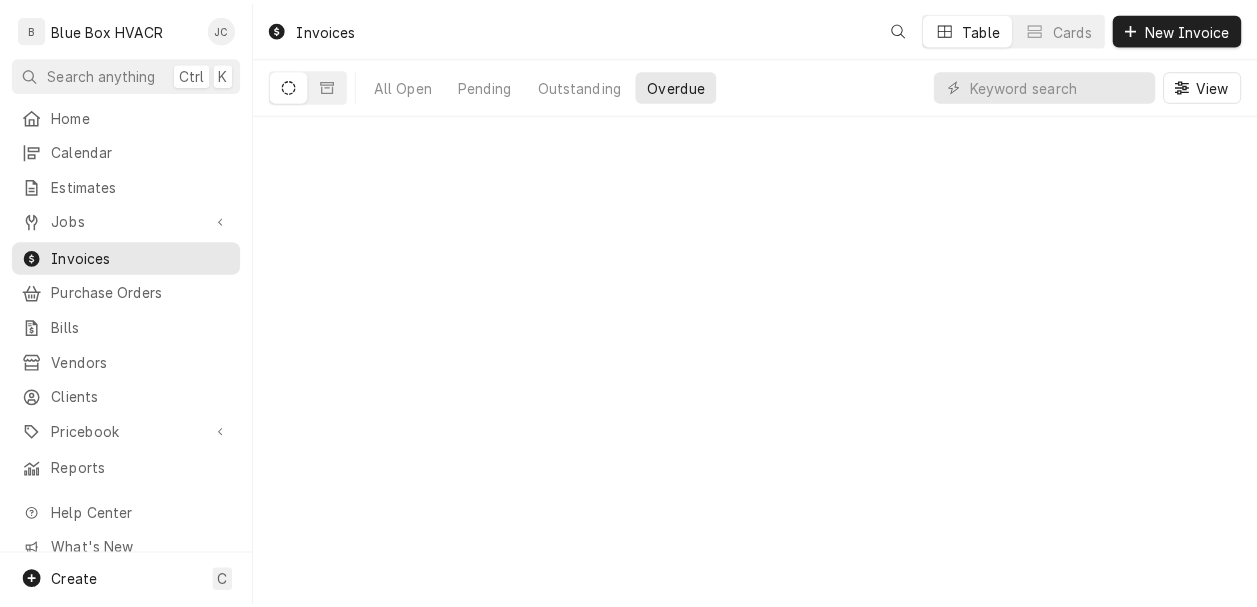 scroll, scrollTop: 0, scrollLeft: 0, axis: both 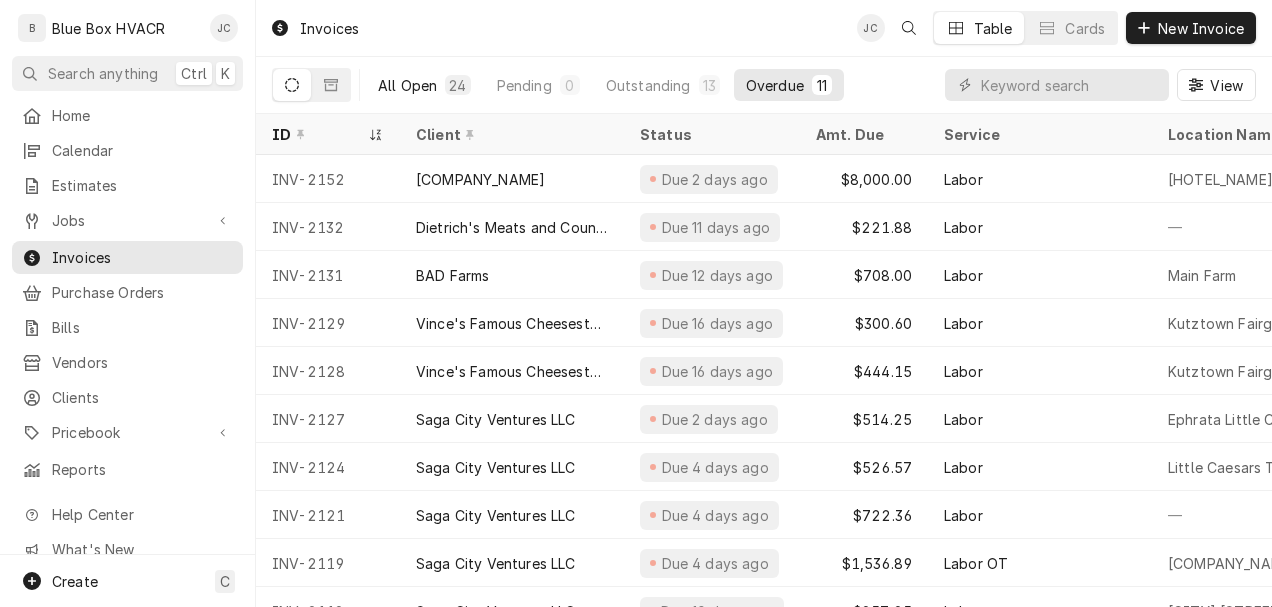 click on "All Open" at bounding box center [407, 85] 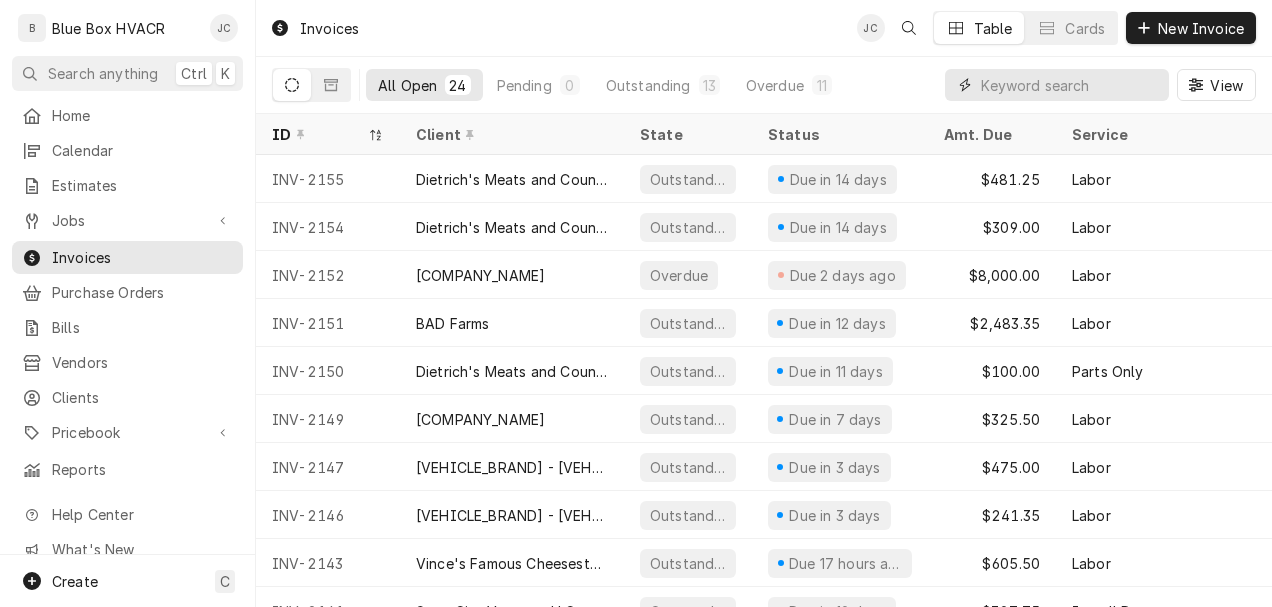 click at bounding box center [1070, 85] 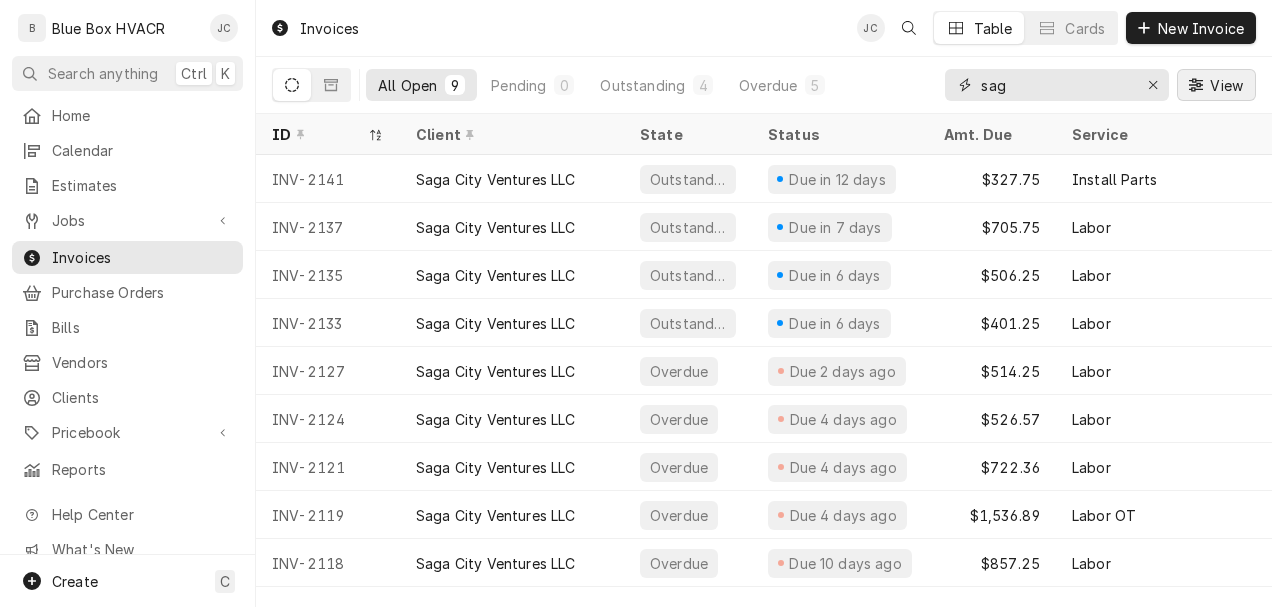type on "sag" 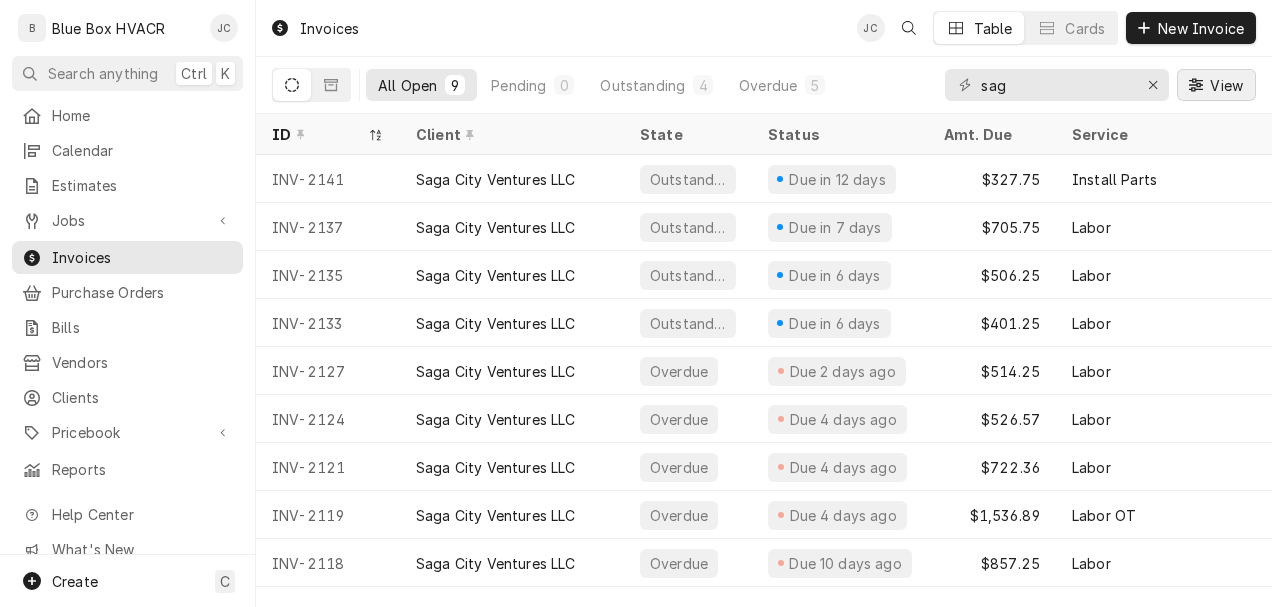 click on "View" at bounding box center [1226, 85] 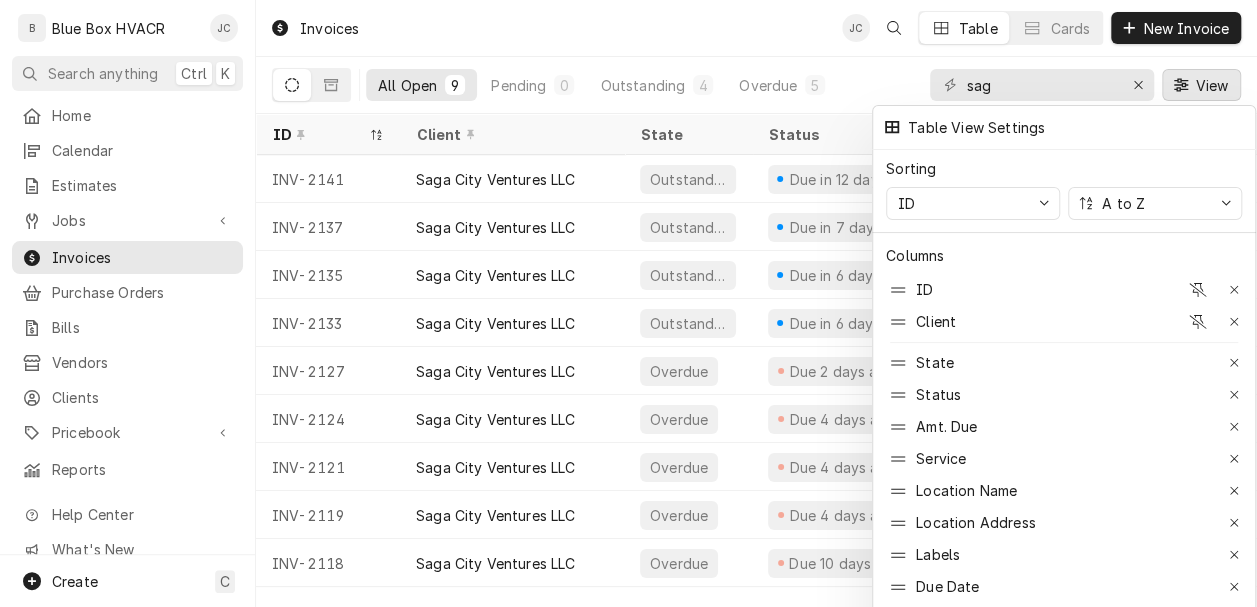click at bounding box center [628, 303] 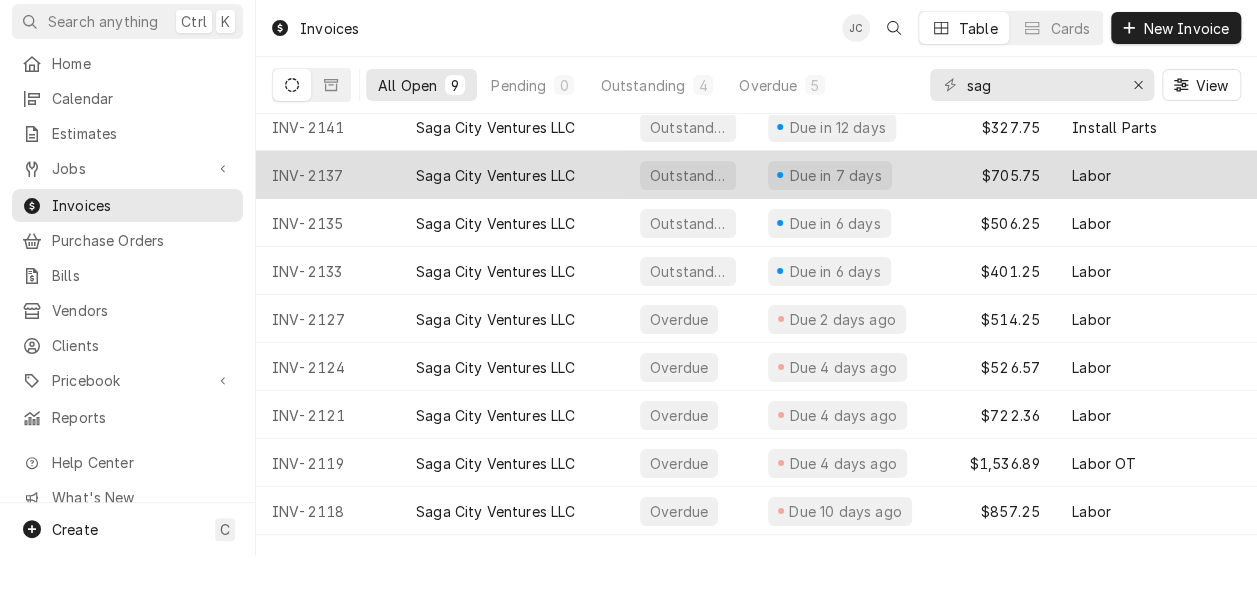 scroll, scrollTop: 97, scrollLeft: 0, axis: vertical 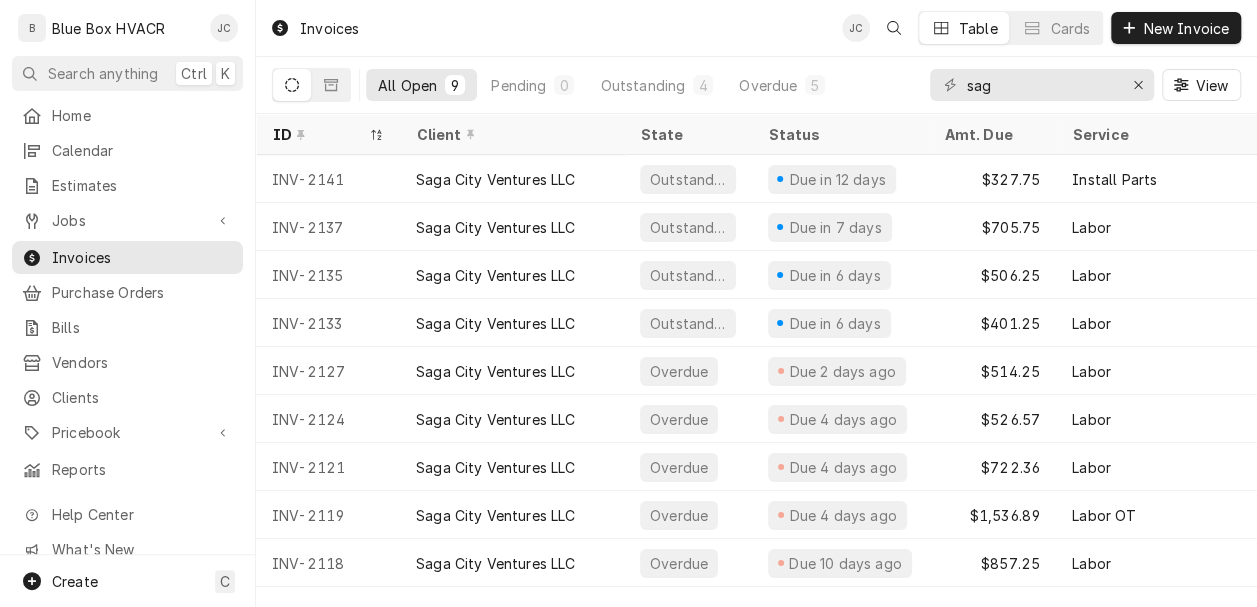 drag, startPoint x: 1064, startPoint y: 25, endPoint x: 873, endPoint y: 73, distance: 196.93907 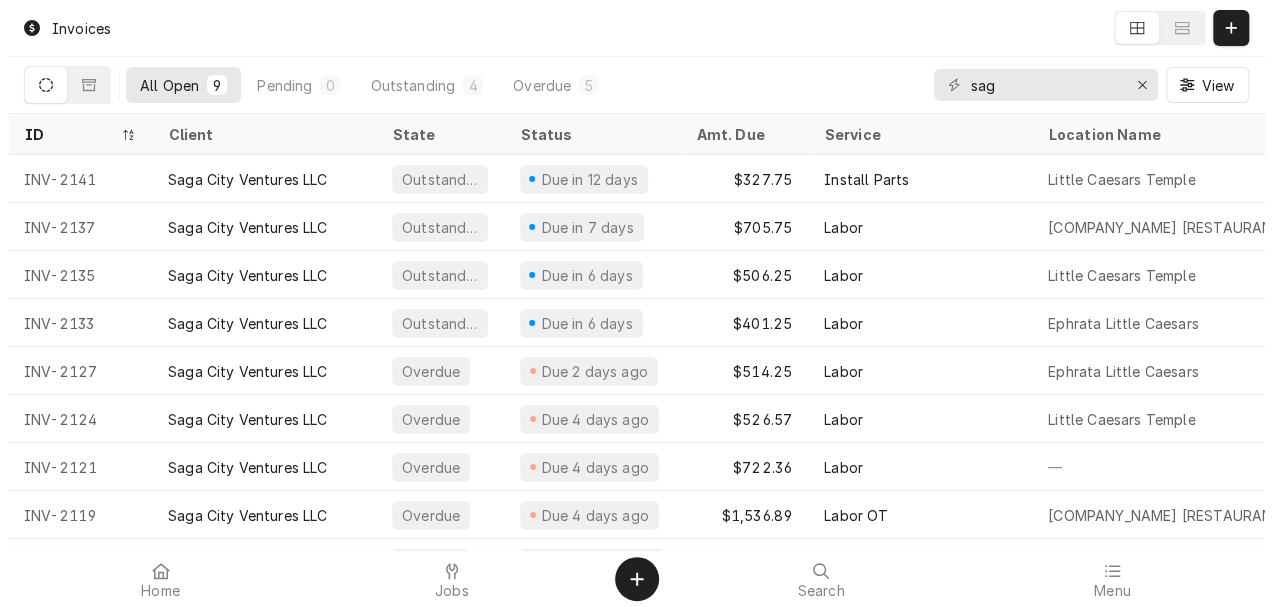 scroll, scrollTop: 0, scrollLeft: 0, axis: both 